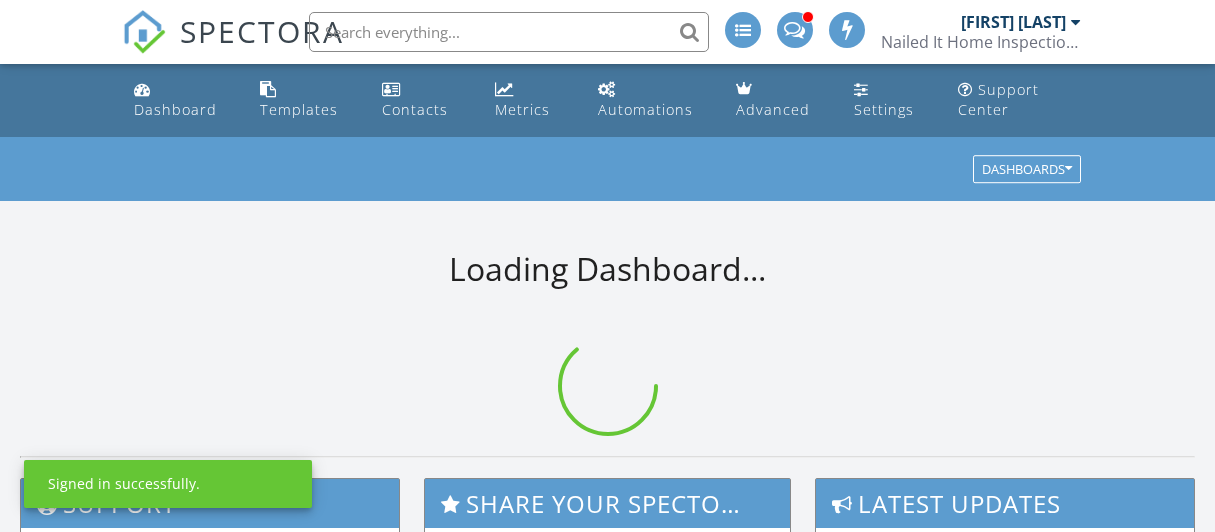 scroll, scrollTop: 0, scrollLeft: 0, axis: both 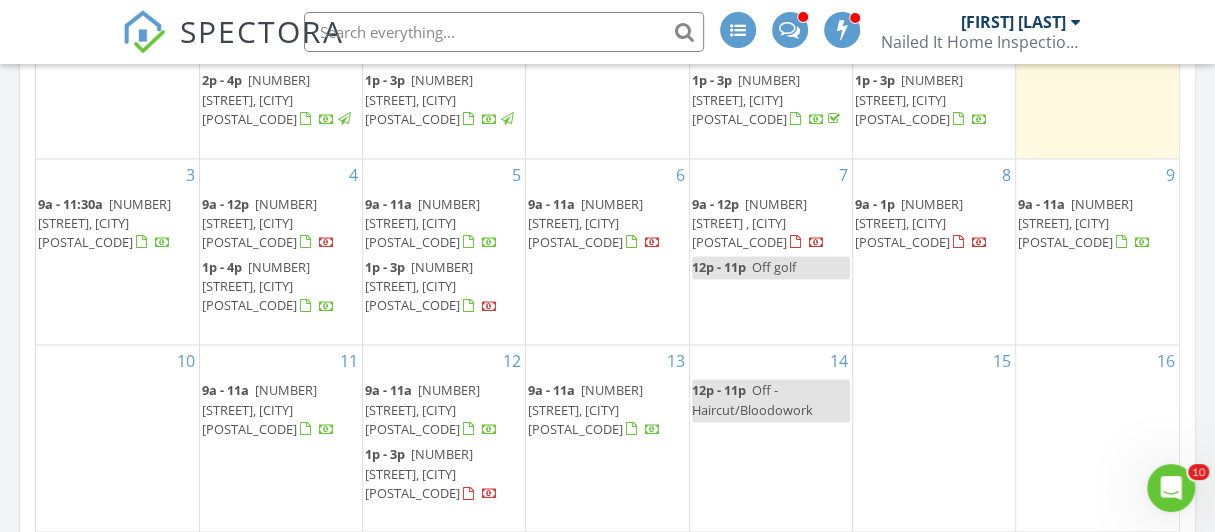 click on "3515 Elm Ave, Rapid City 57701" at bounding box center (1075, 223) 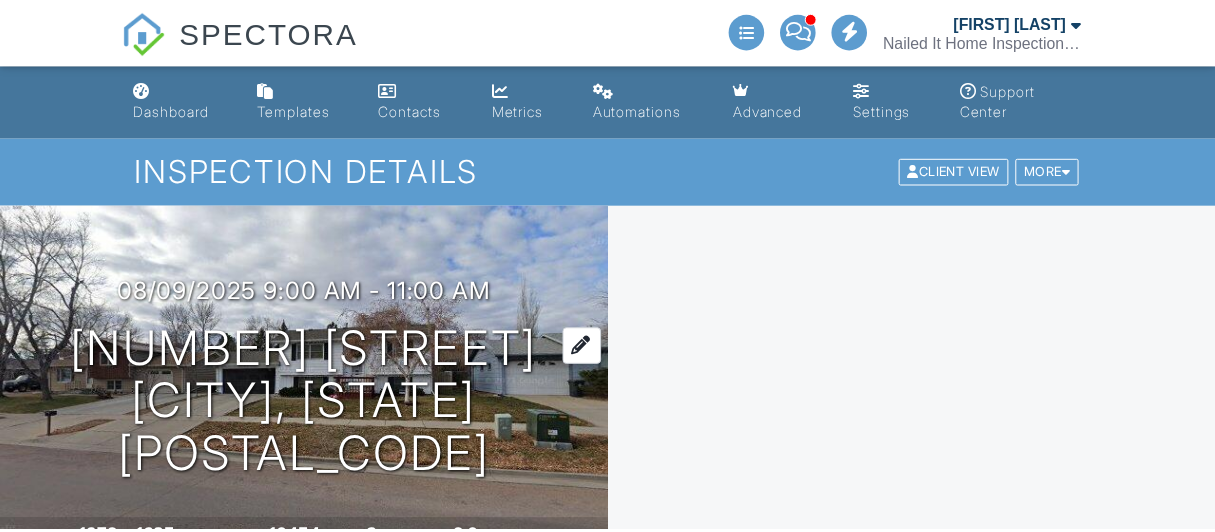 scroll, scrollTop: 0, scrollLeft: 0, axis: both 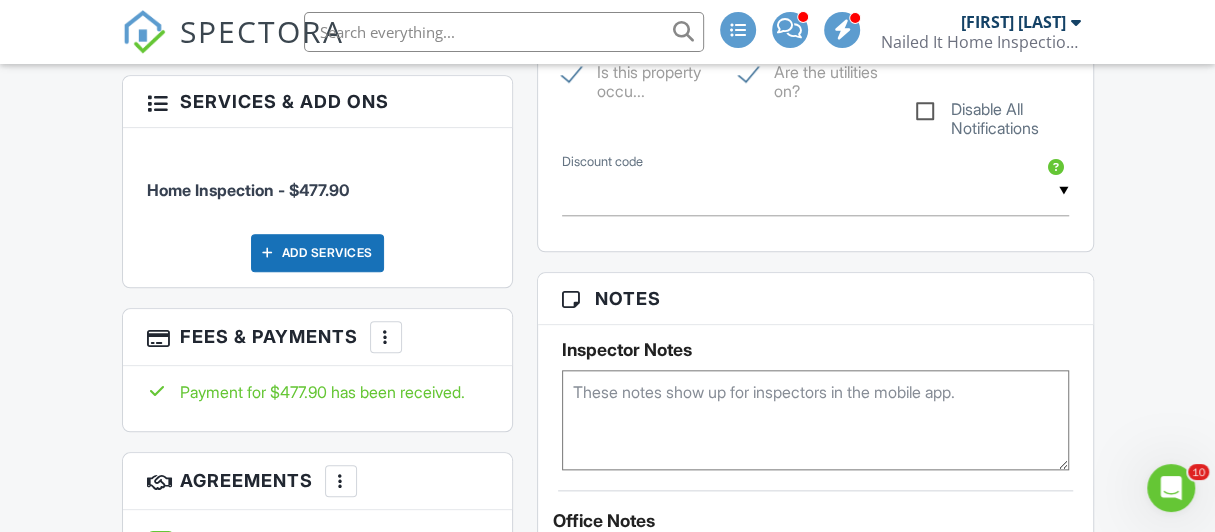 click at bounding box center (386, 337) 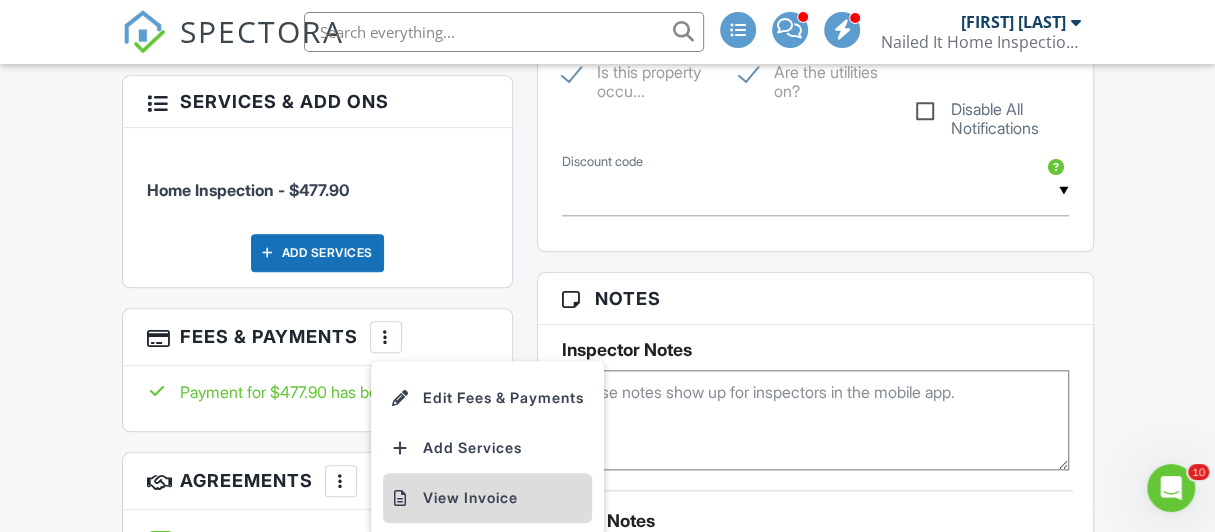 click on "View Invoice" at bounding box center (487, 498) 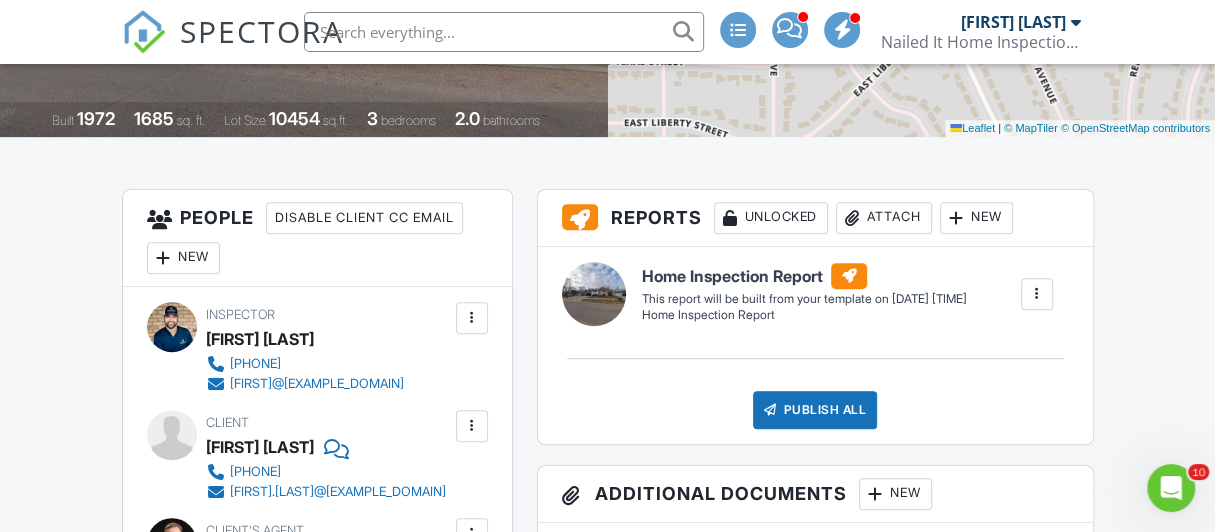 scroll, scrollTop: 400, scrollLeft: 0, axis: vertical 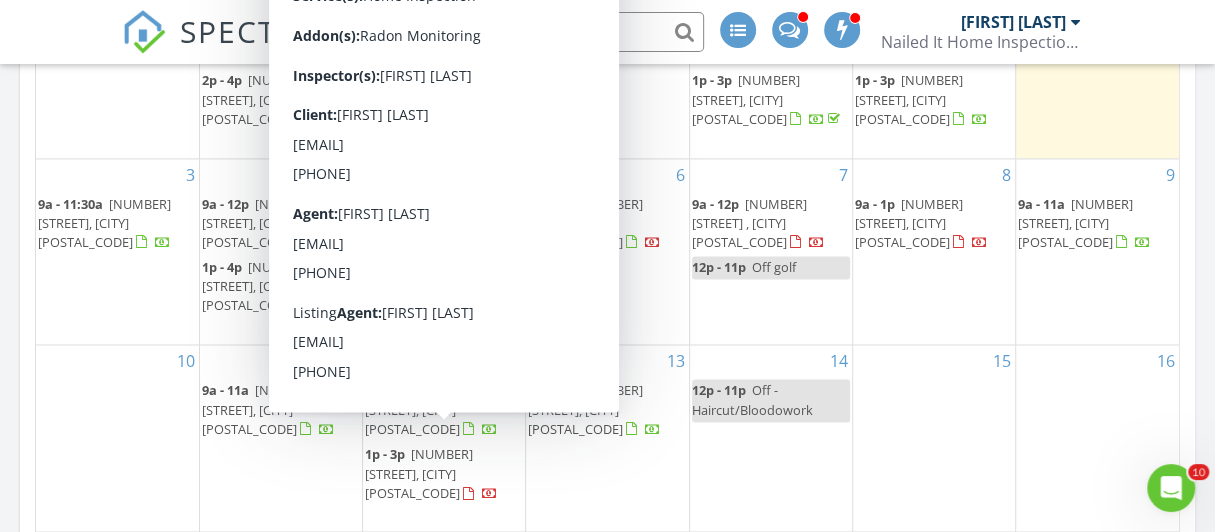 click on "[NUMBER] [STREET], [CITY] [POSTAL_CODE]" at bounding box center [419, 473] 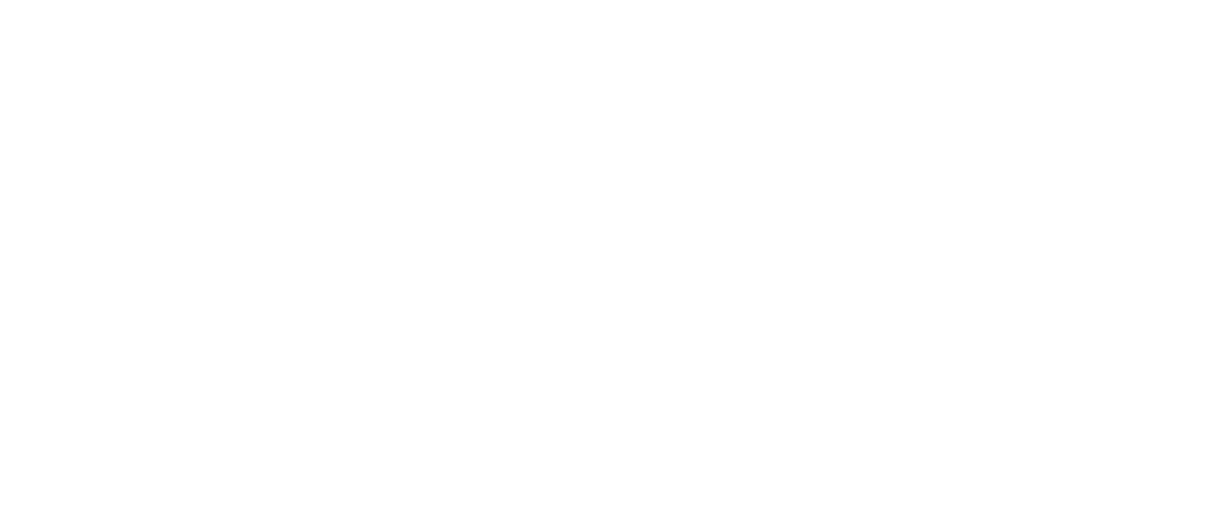 scroll, scrollTop: 0, scrollLeft: 0, axis: both 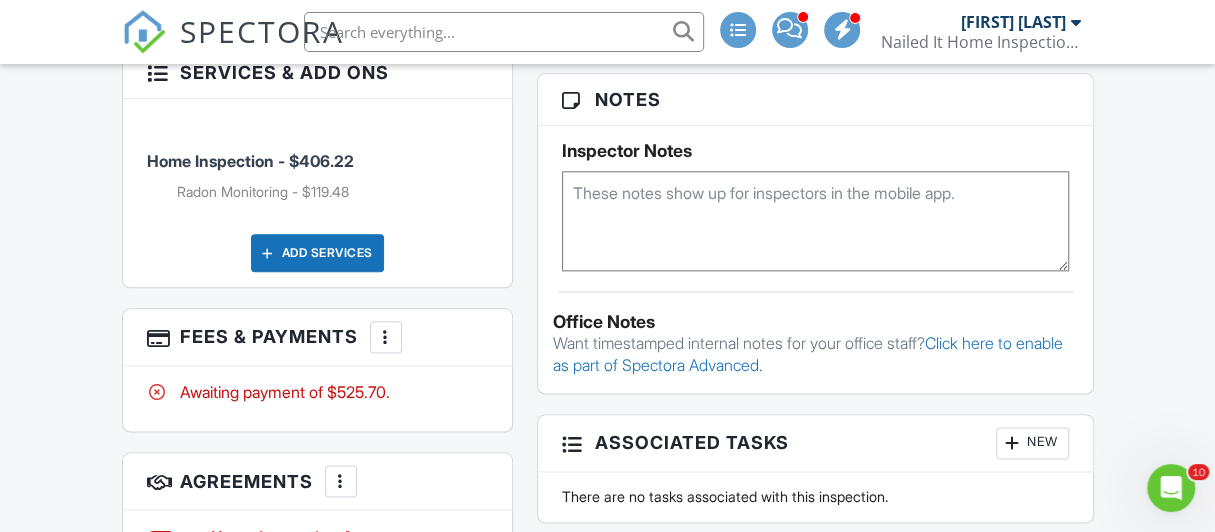 click at bounding box center [386, 337] 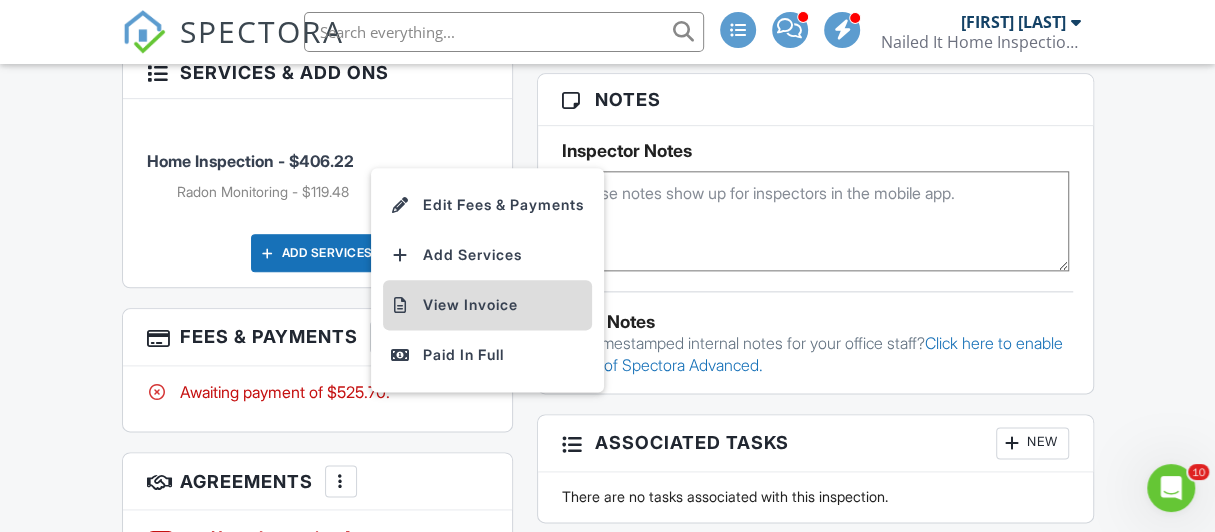 click on "View Invoice" at bounding box center (487, 305) 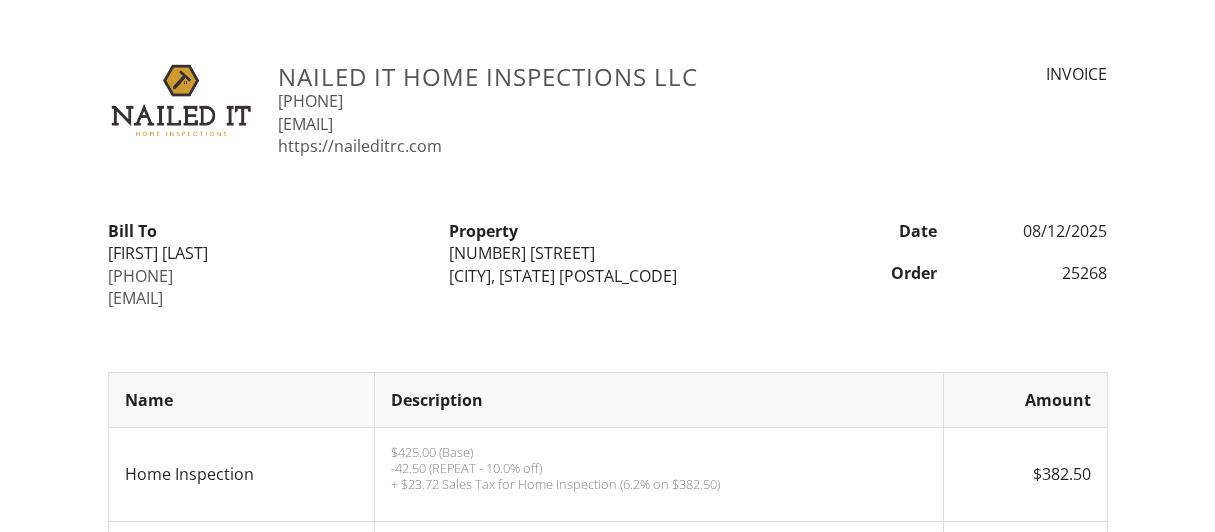 scroll, scrollTop: 0, scrollLeft: 0, axis: both 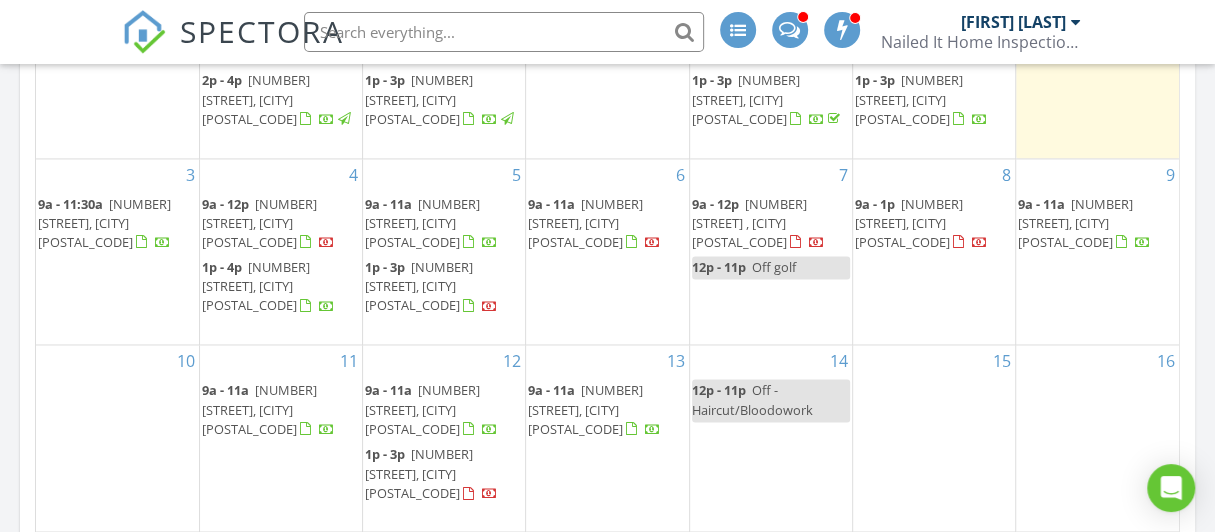 click on "425 E Idaho St, Rapid City 57701" at bounding box center [585, 409] 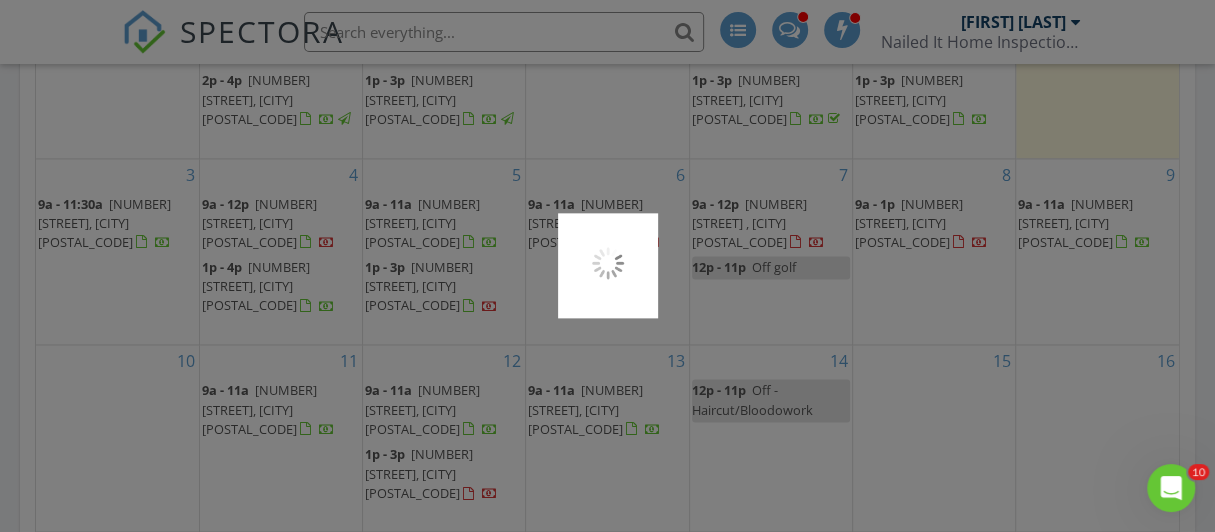 scroll, scrollTop: 0, scrollLeft: 0, axis: both 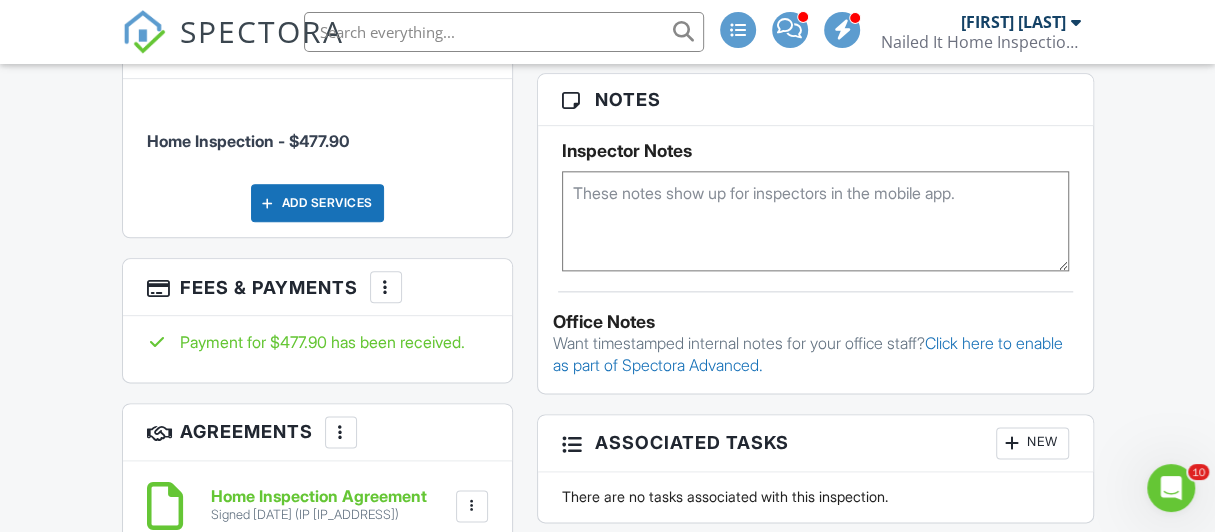 drag, startPoint x: 387, startPoint y: 275, endPoint x: 388, endPoint y: 288, distance: 13.038404 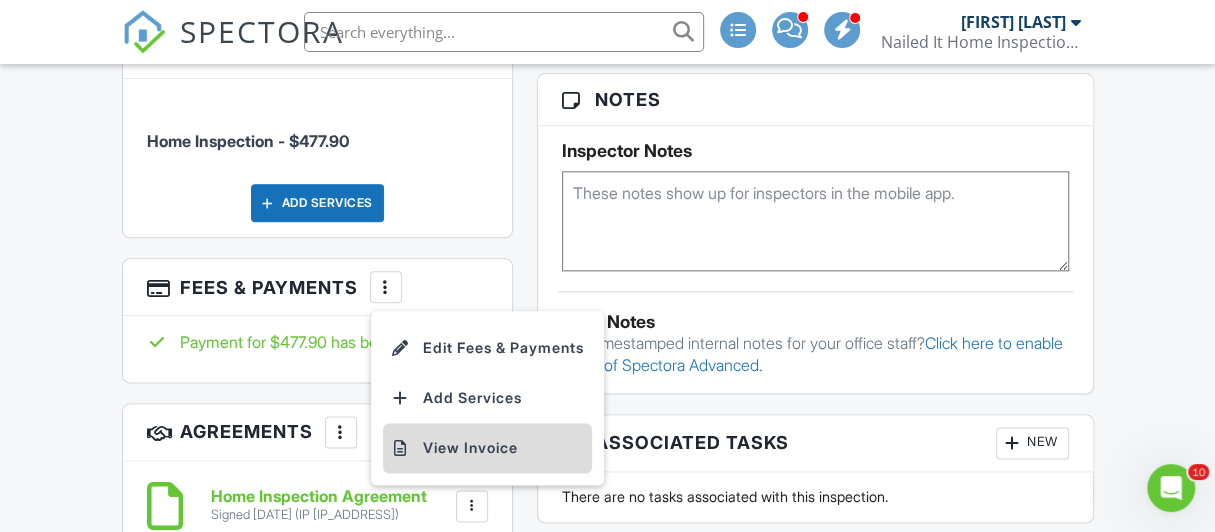 click on "View Invoice" at bounding box center [487, 448] 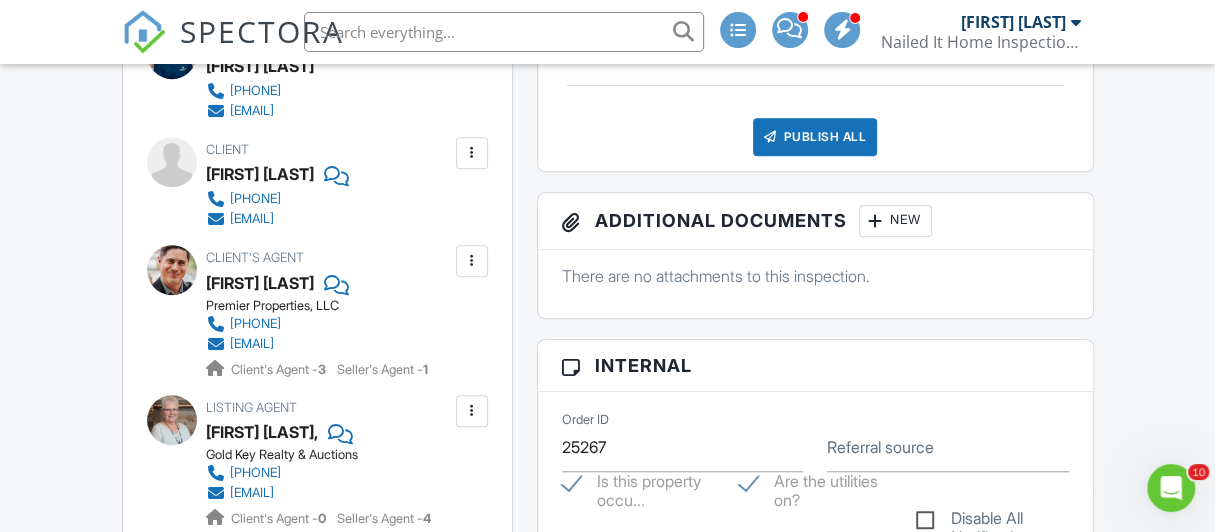 scroll, scrollTop: 700, scrollLeft: 0, axis: vertical 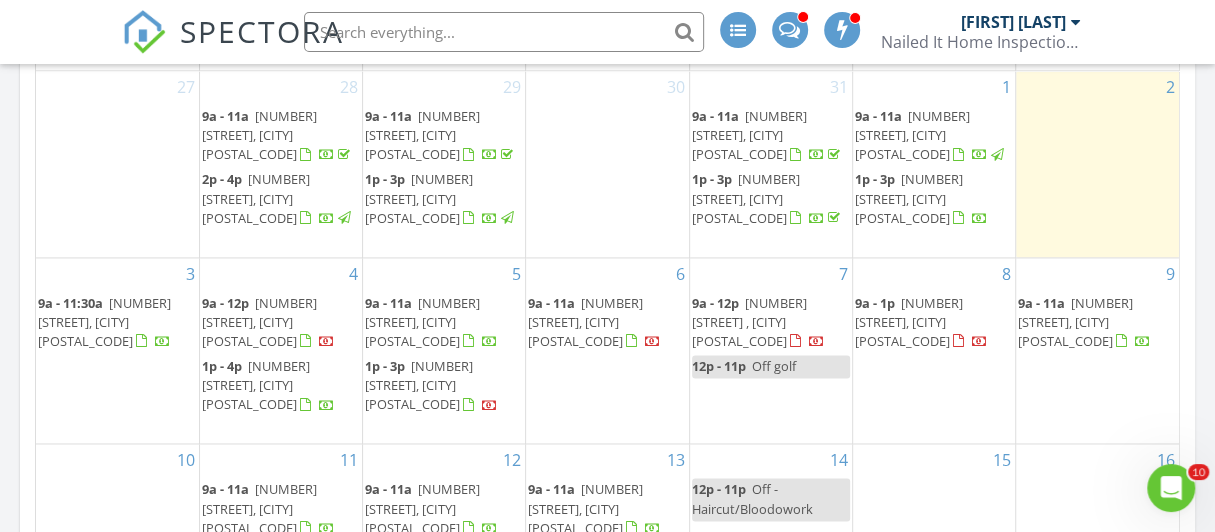 click on "22994 Shields Rd, Rapid City 57702" at bounding box center (259, 322) 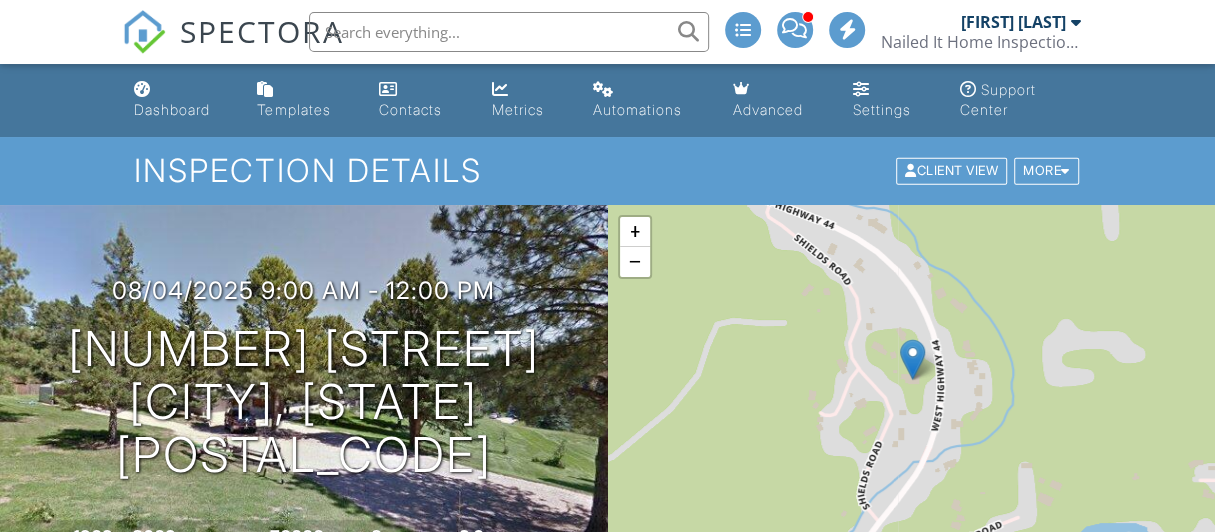 scroll, scrollTop: 200, scrollLeft: 0, axis: vertical 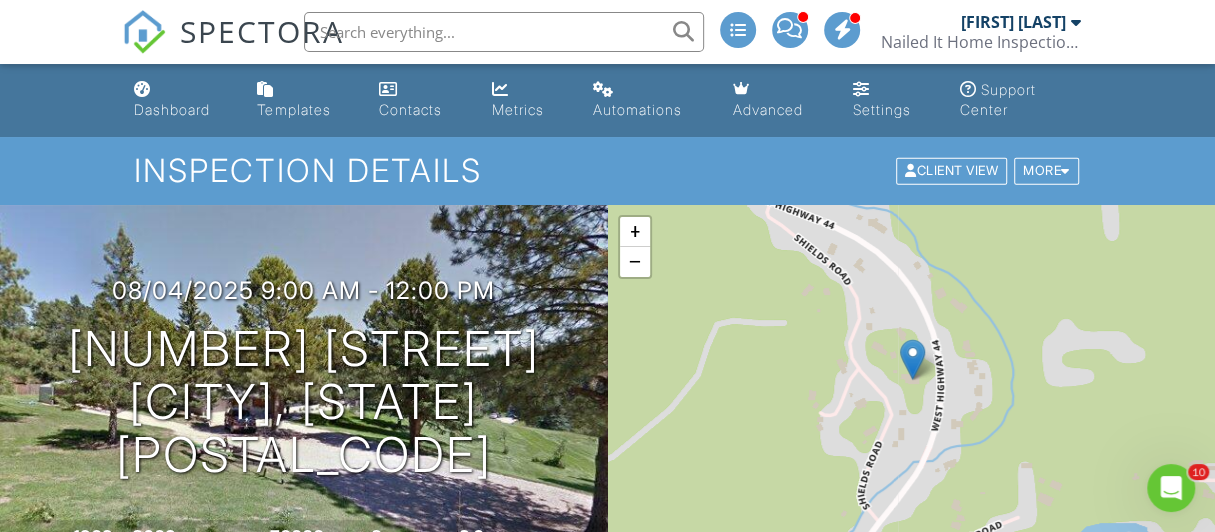 drag, startPoint x: 1010, startPoint y: 14, endPoint x: 1022, endPoint y: 24, distance: 15.6205 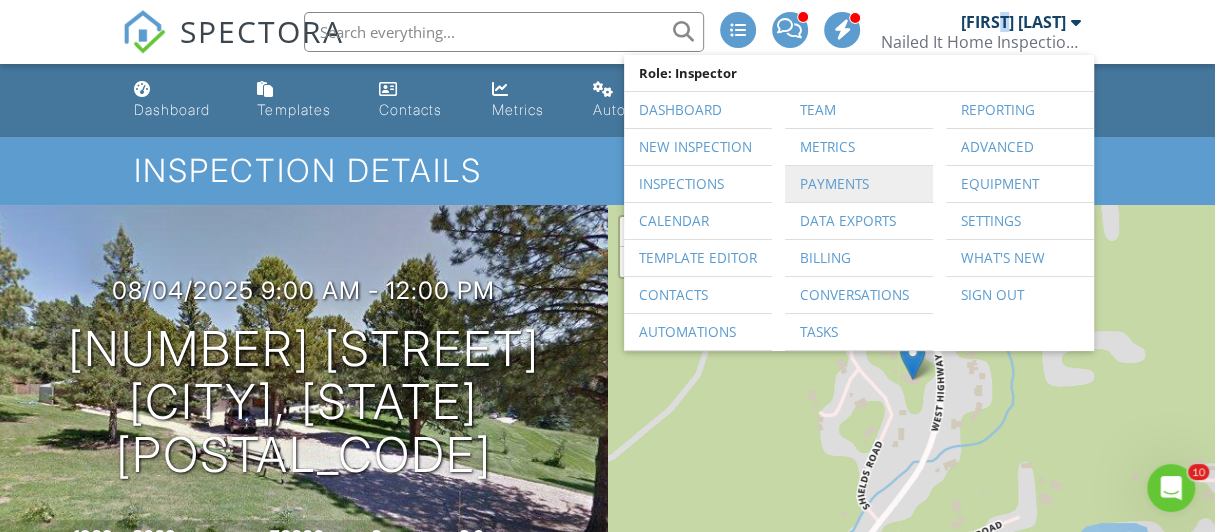 click on "Payments" at bounding box center [859, 184] 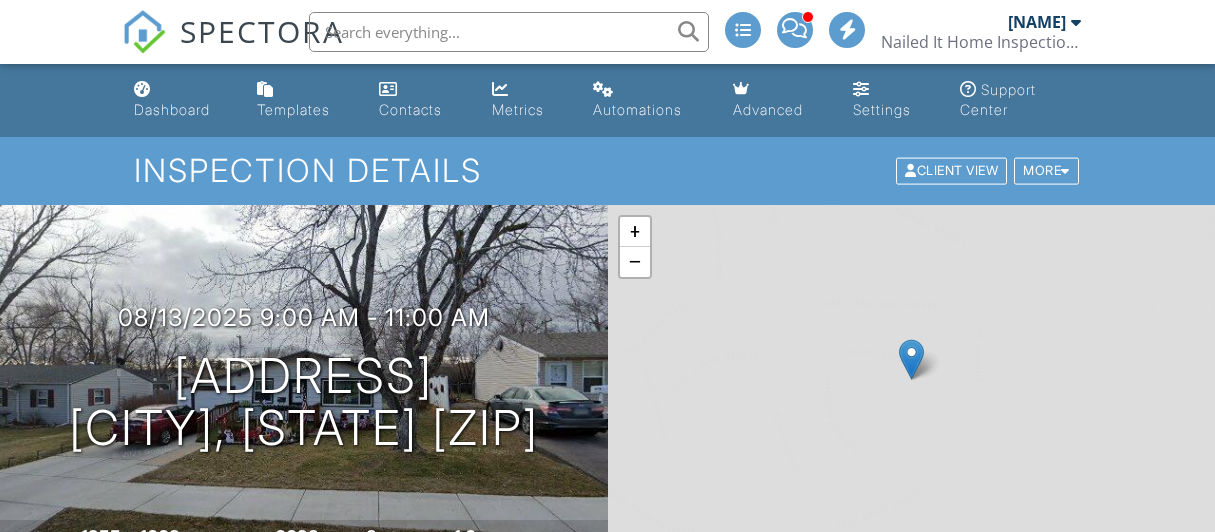 scroll, scrollTop: 0, scrollLeft: 0, axis: both 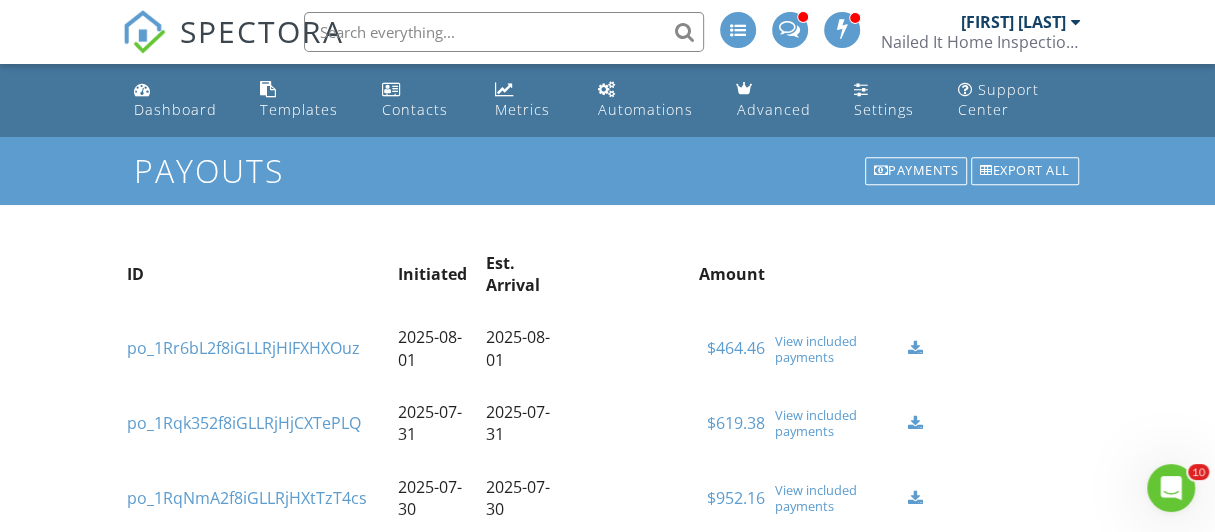 click on "[FIRST] [LAST]" at bounding box center (1013, 22) 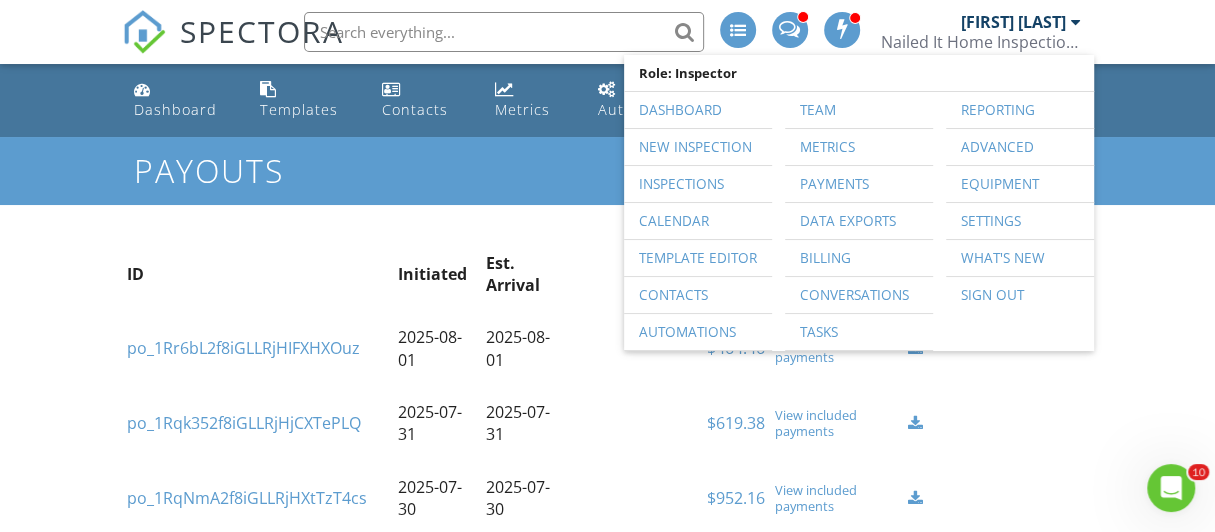 drag, startPoint x: 983, startPoint y: 291, endPoint x: 776, endPoint y: 163, distance: 243.37831 